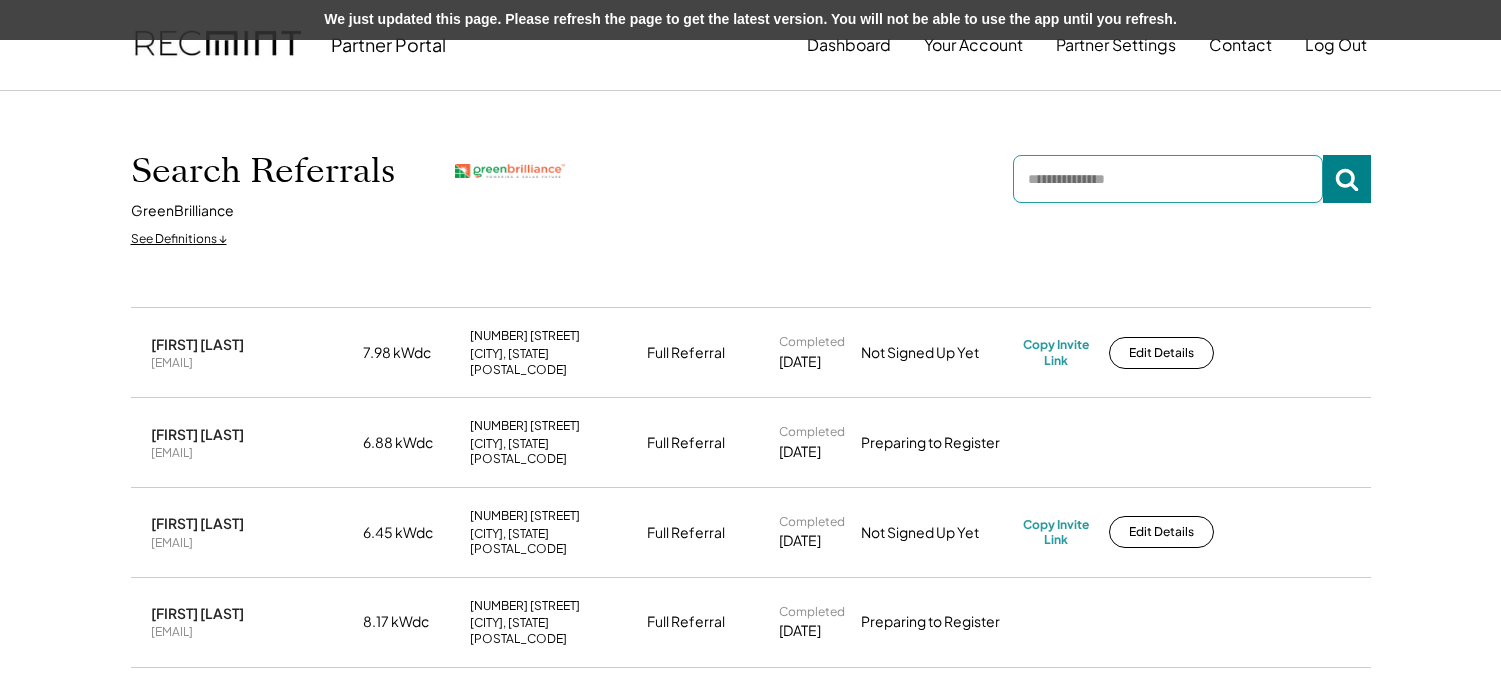 scroll, scrollTop: 111, scrollLeft: 0, axis: vertical 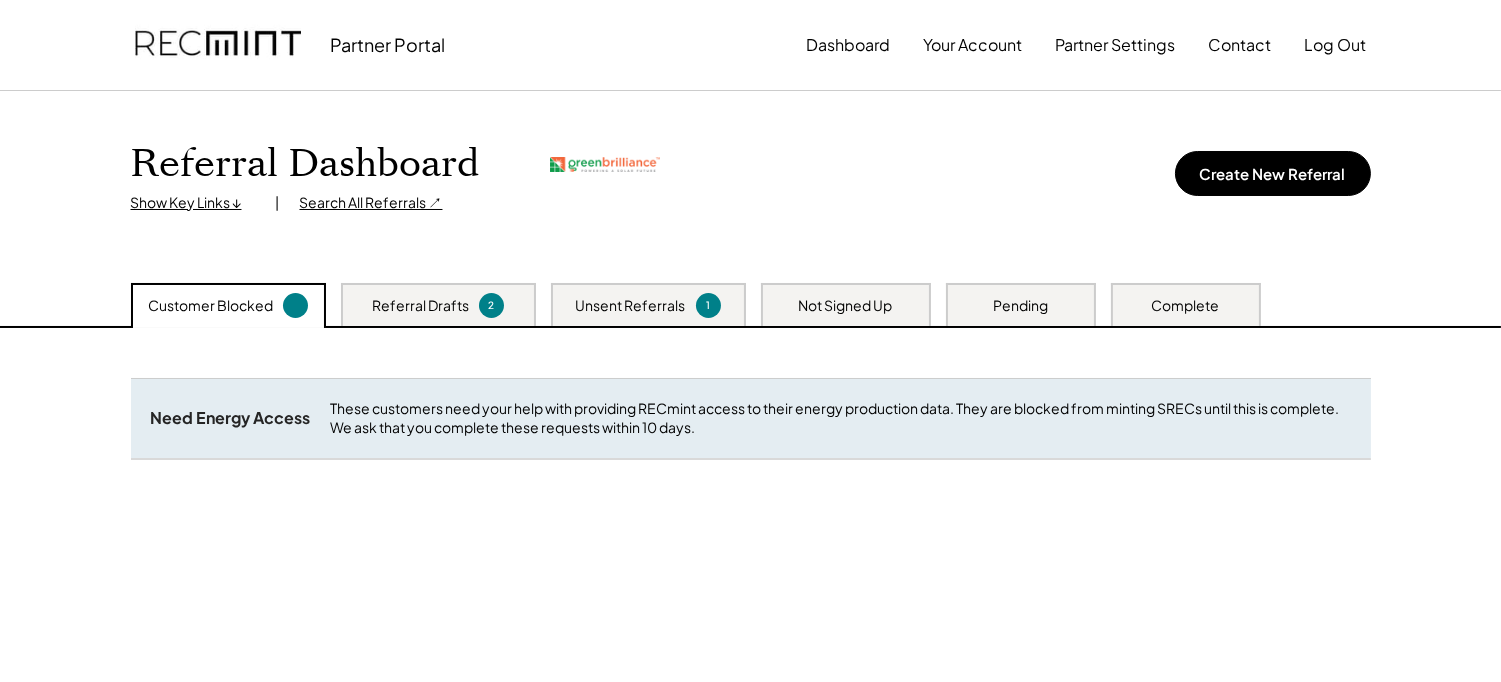 click on "Search All Referrals ↗" at bounding box center (371, 203) 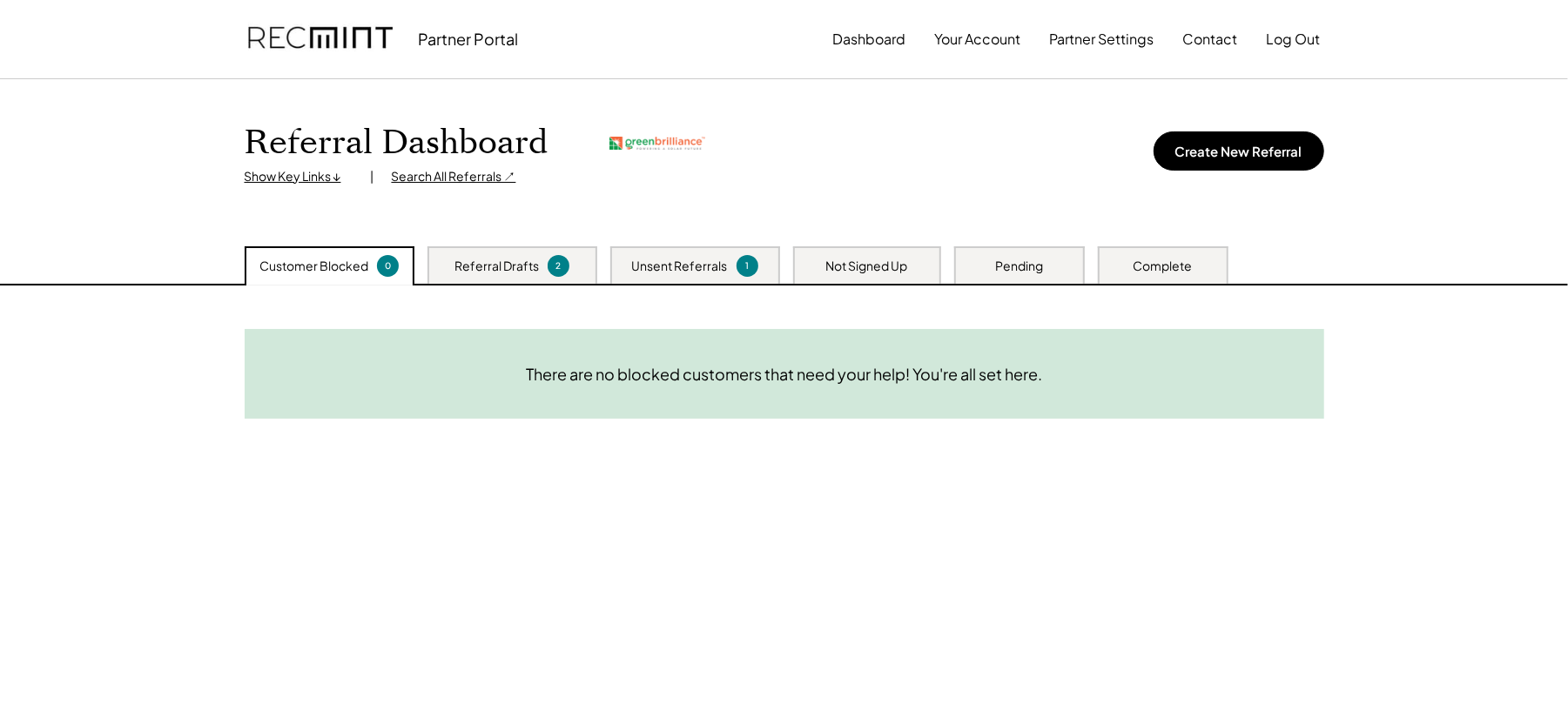 scroll, scrollTop: 0, scrollLeft: 0, axis: both 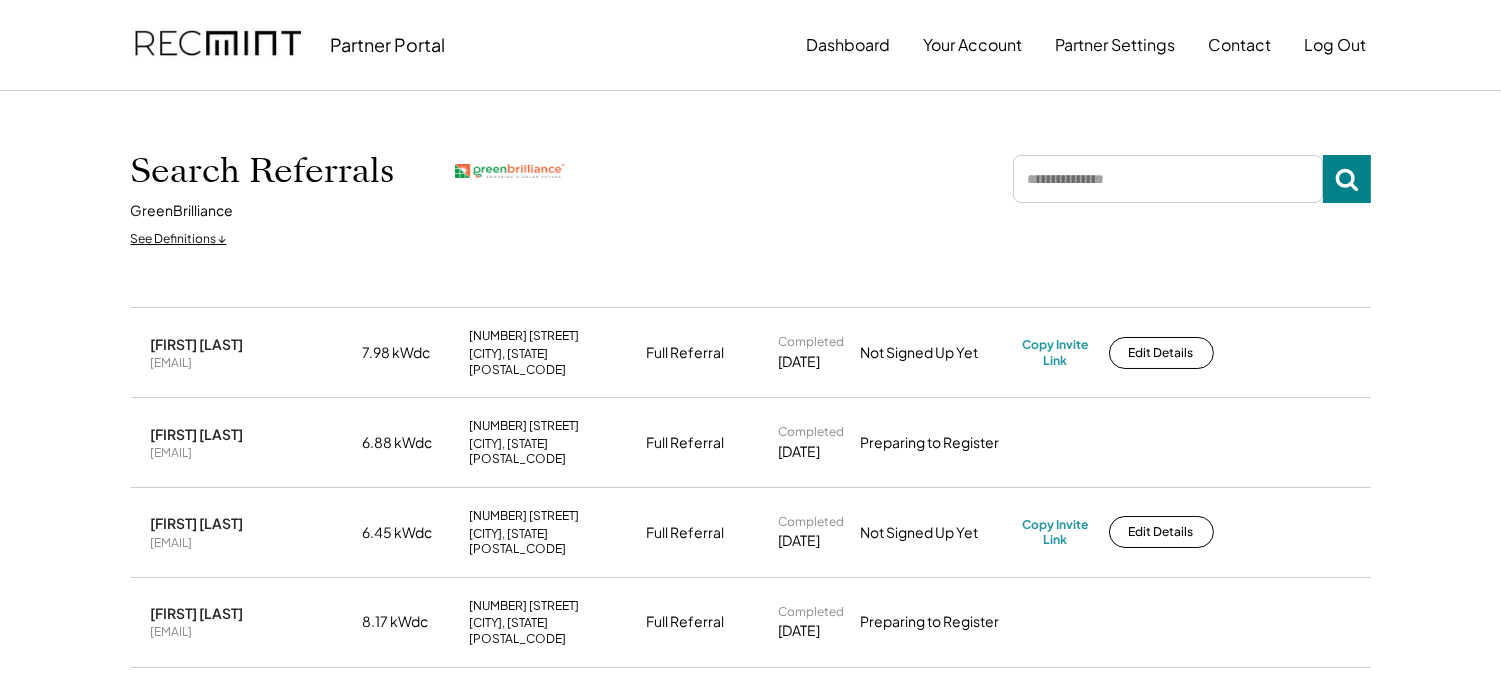 click at bounding box center (1168, 179) 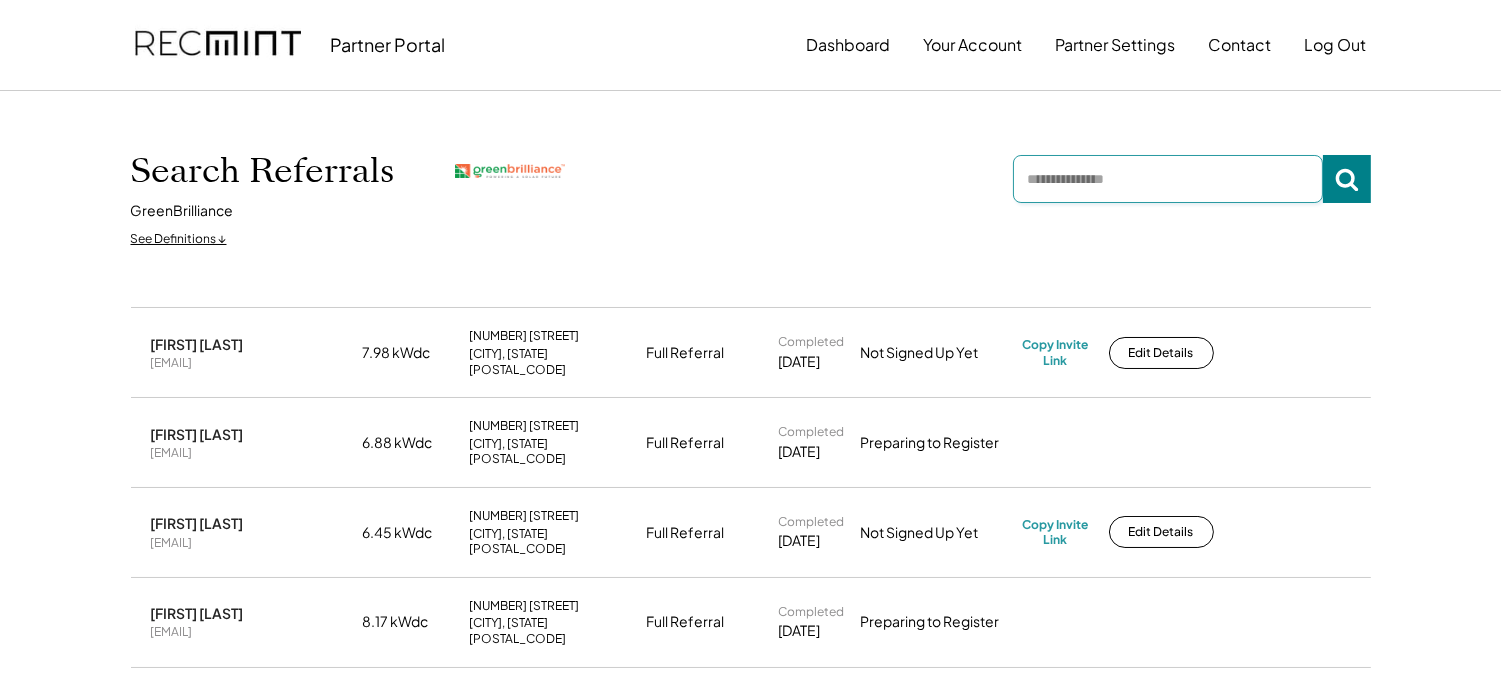 paste on "**********" 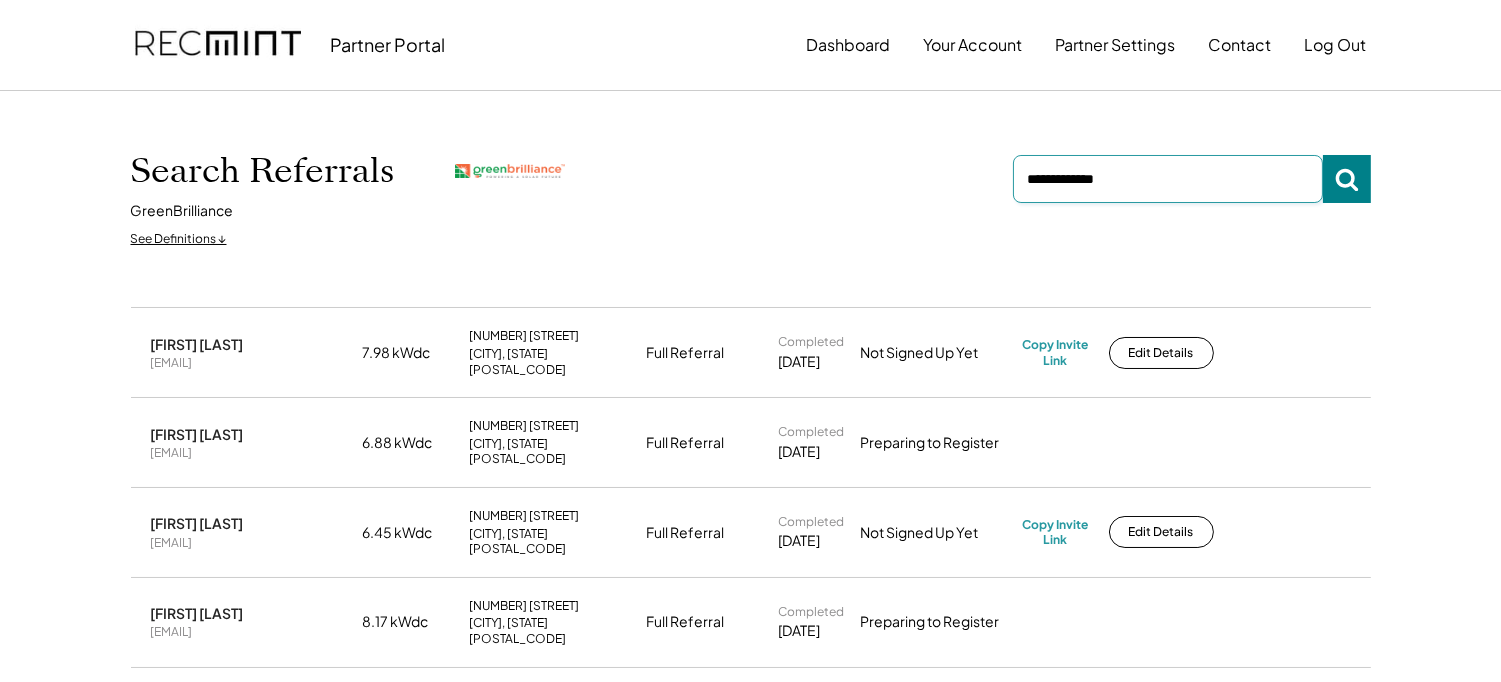 click at bounding box center [1168, 179] 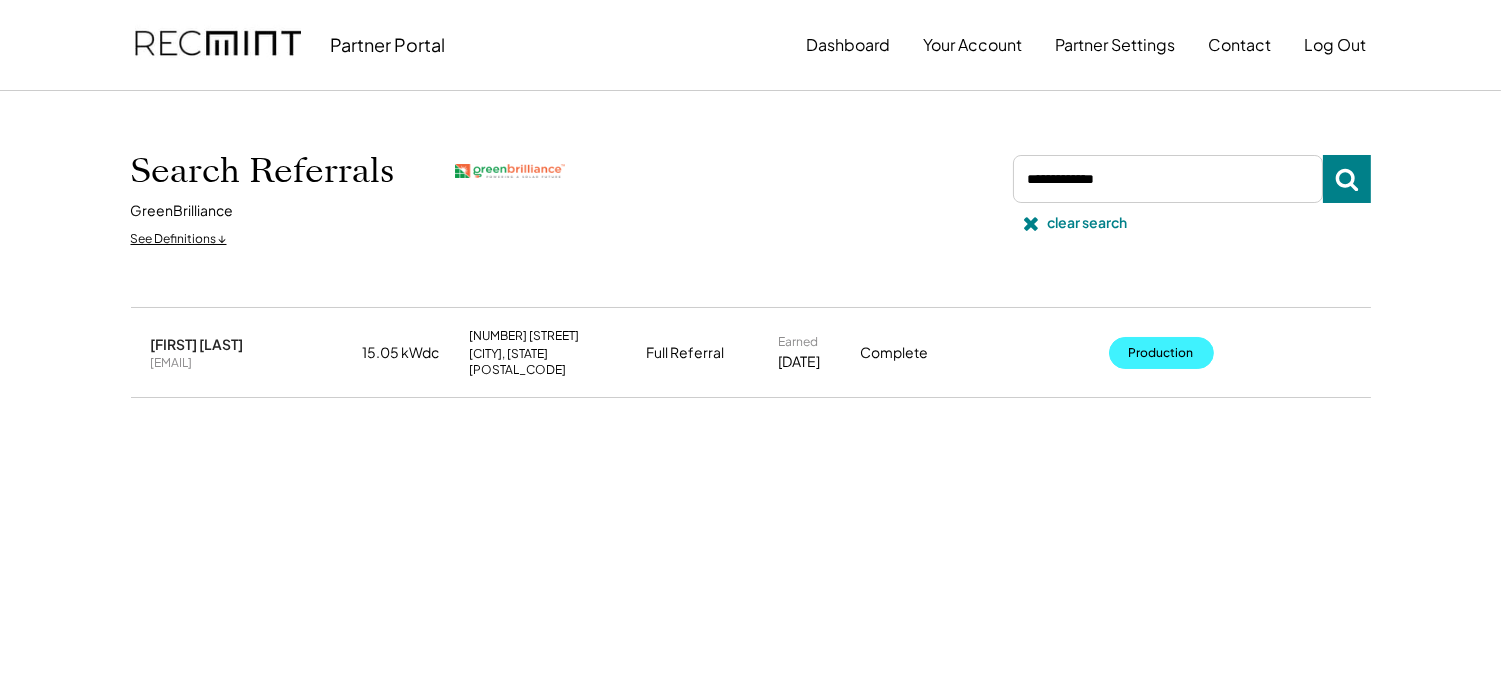 click on "Production" at bounding box center [1161, 353] 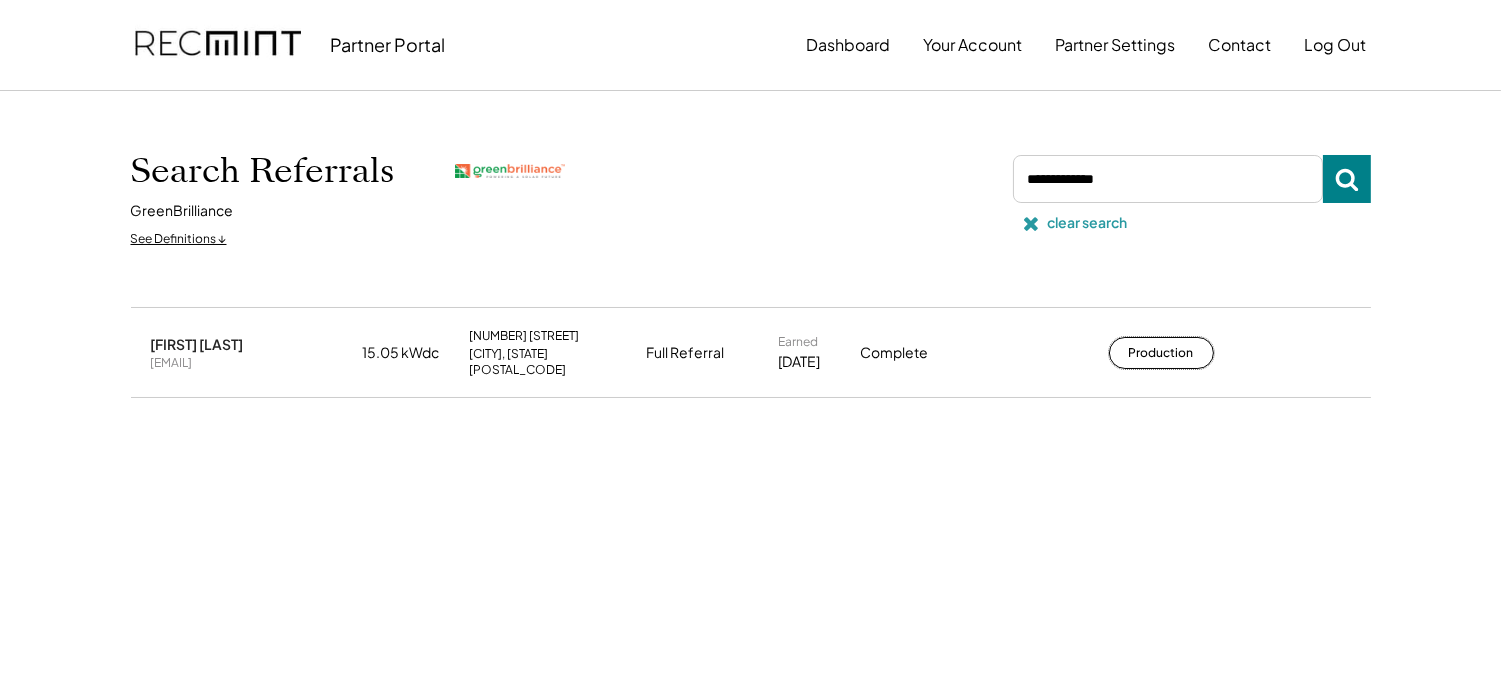click on "clear search" at bounding box center (1088, 223) 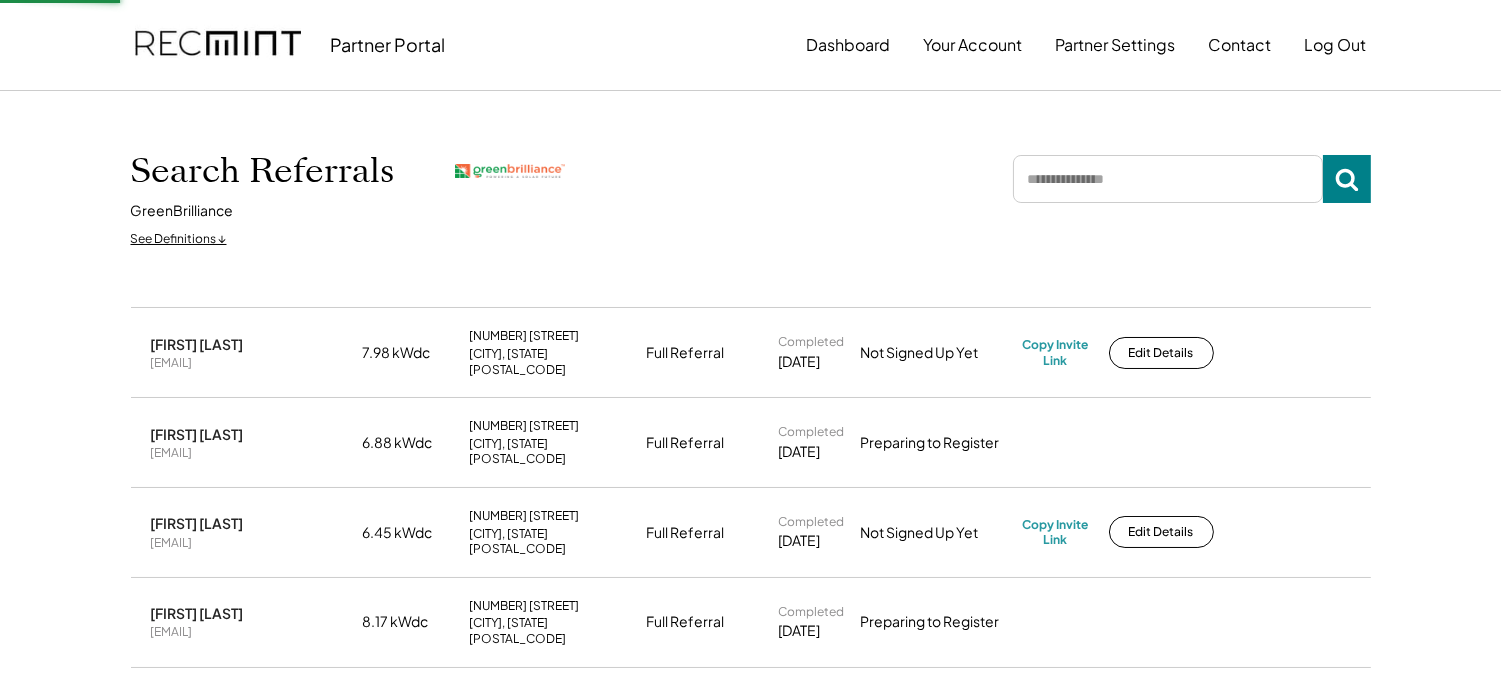 click at bounding box center (1168, 179) 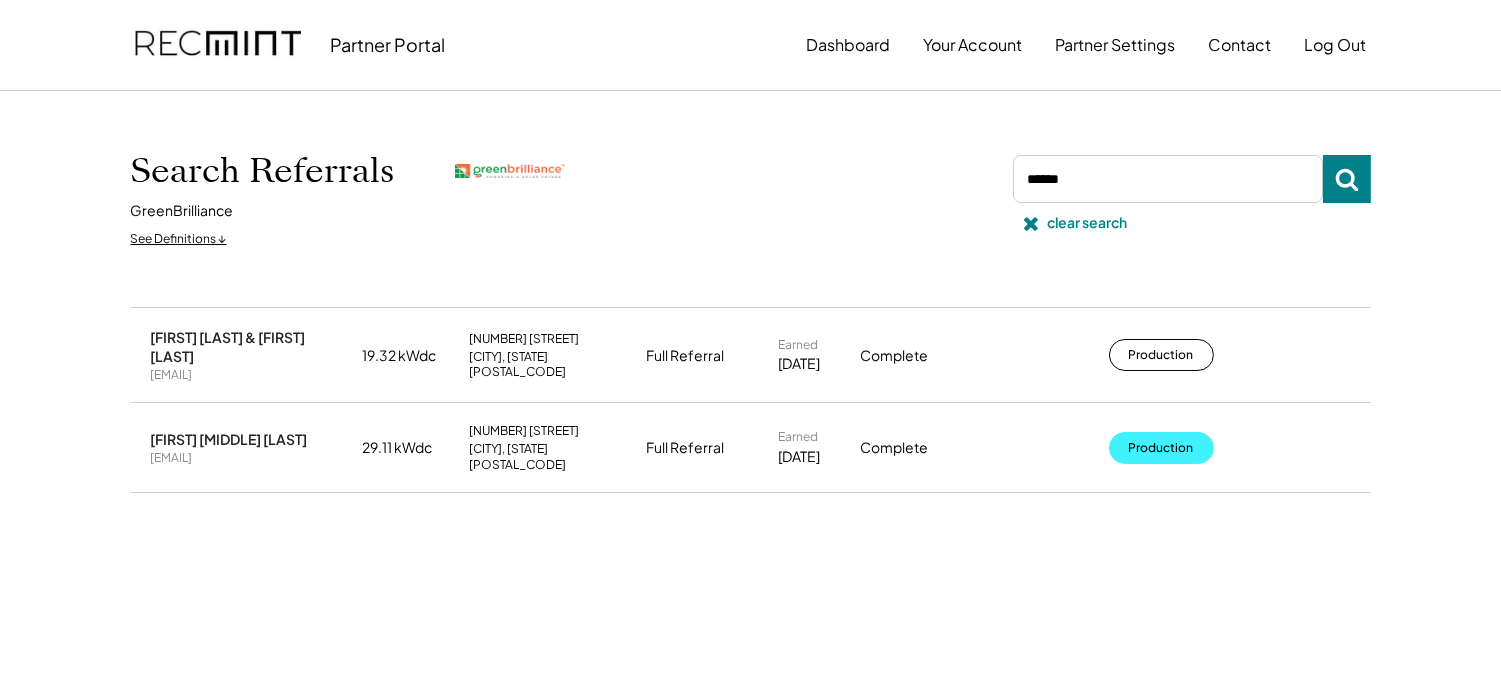 click on "Production" at bounding box center (1161, 448) 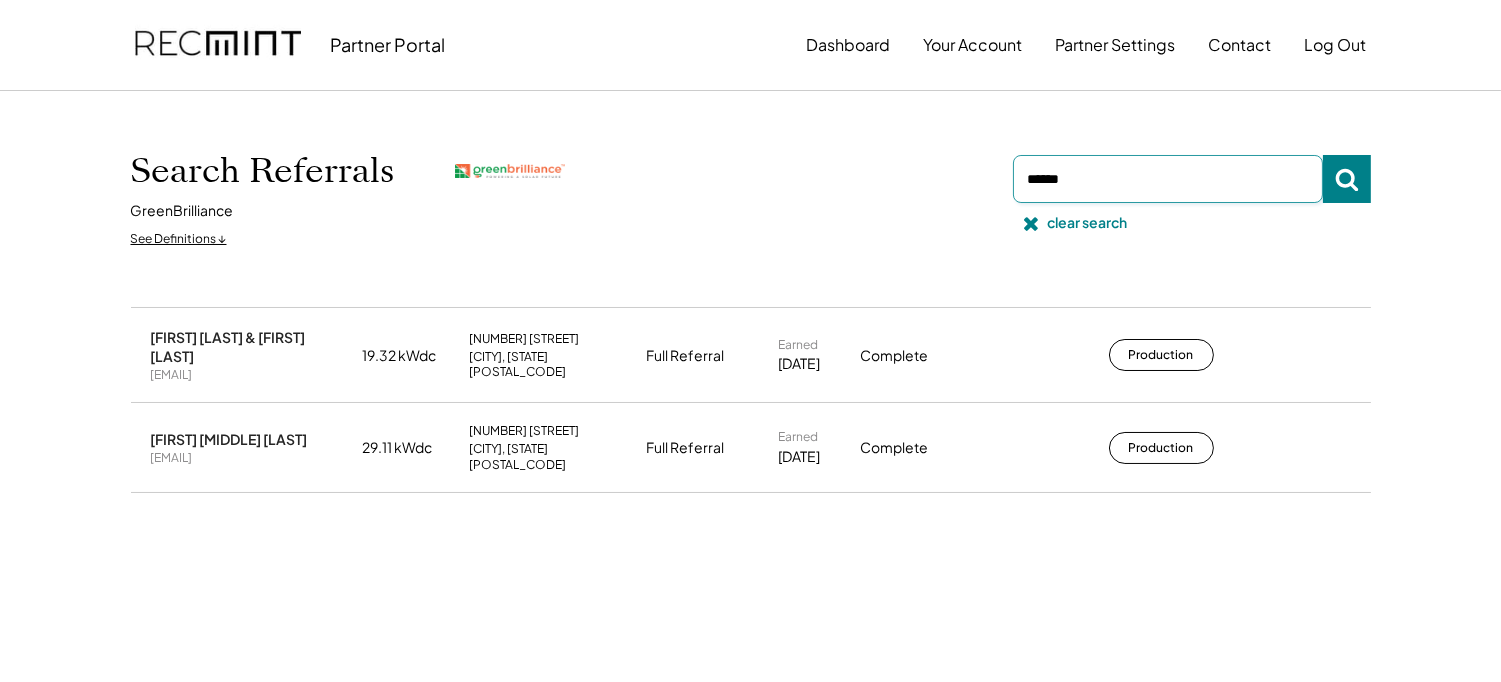 drag, startPoint x: 1121, startPoint y: 182, endPoint x: 990, endPoint y: 182, distance: 131 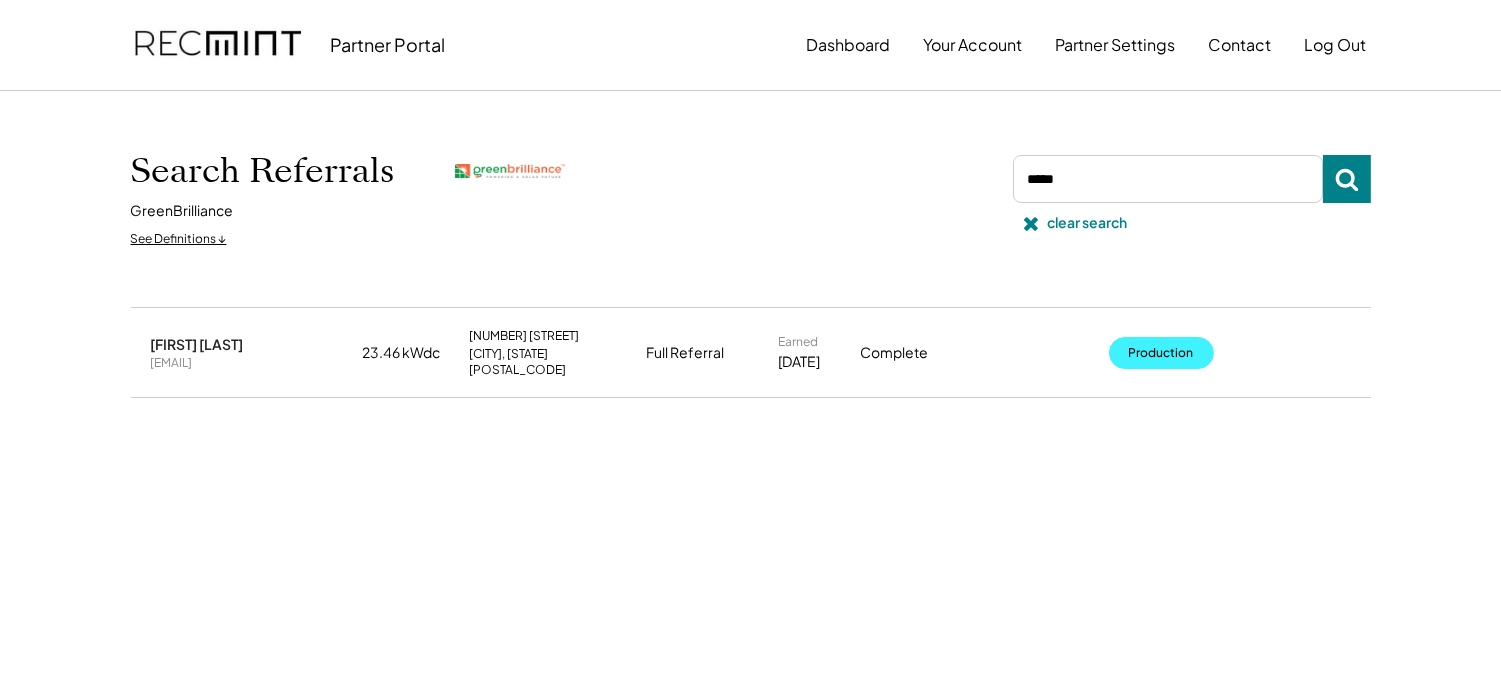 click on "Production" at bounding box center (1161, 353) 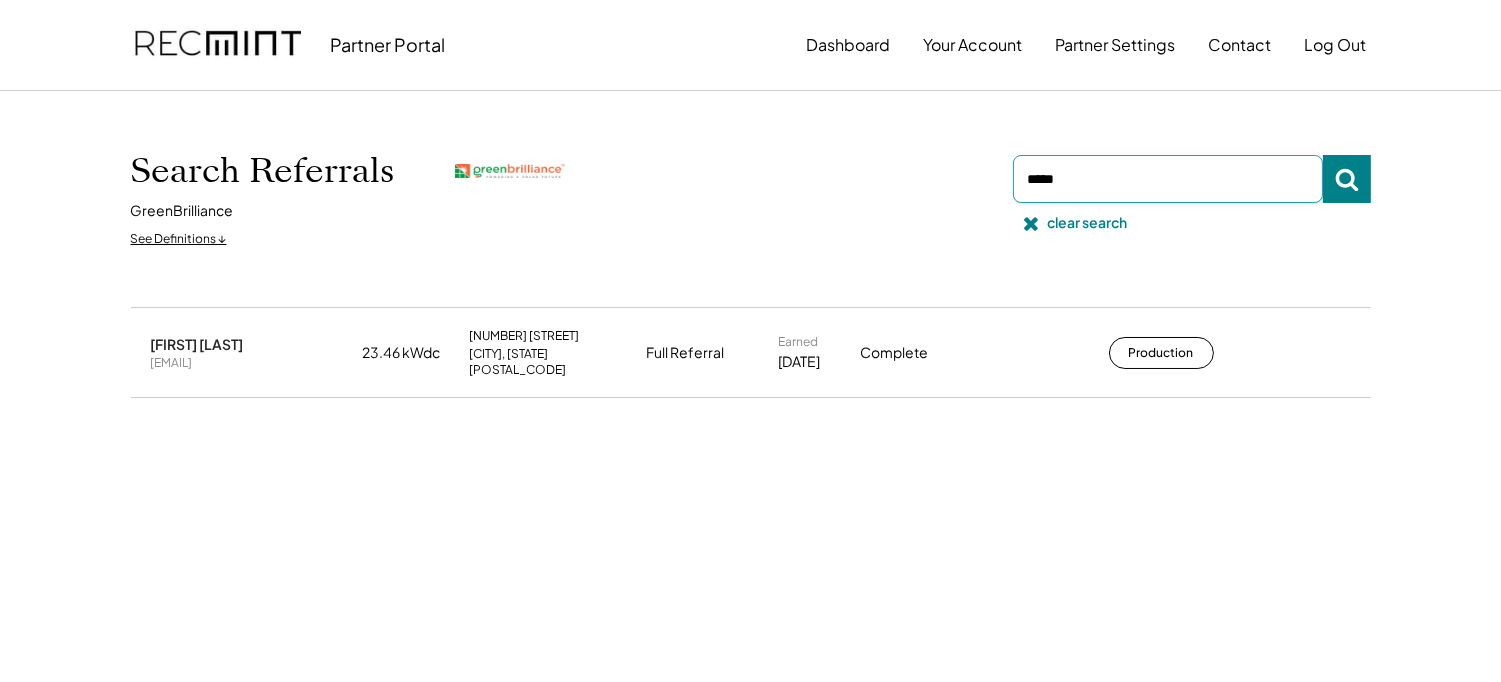drag, startPoint x: 1085, startPoint y: 170, endPoint x: 1003, endPoint y: 181, distance: 82.73451 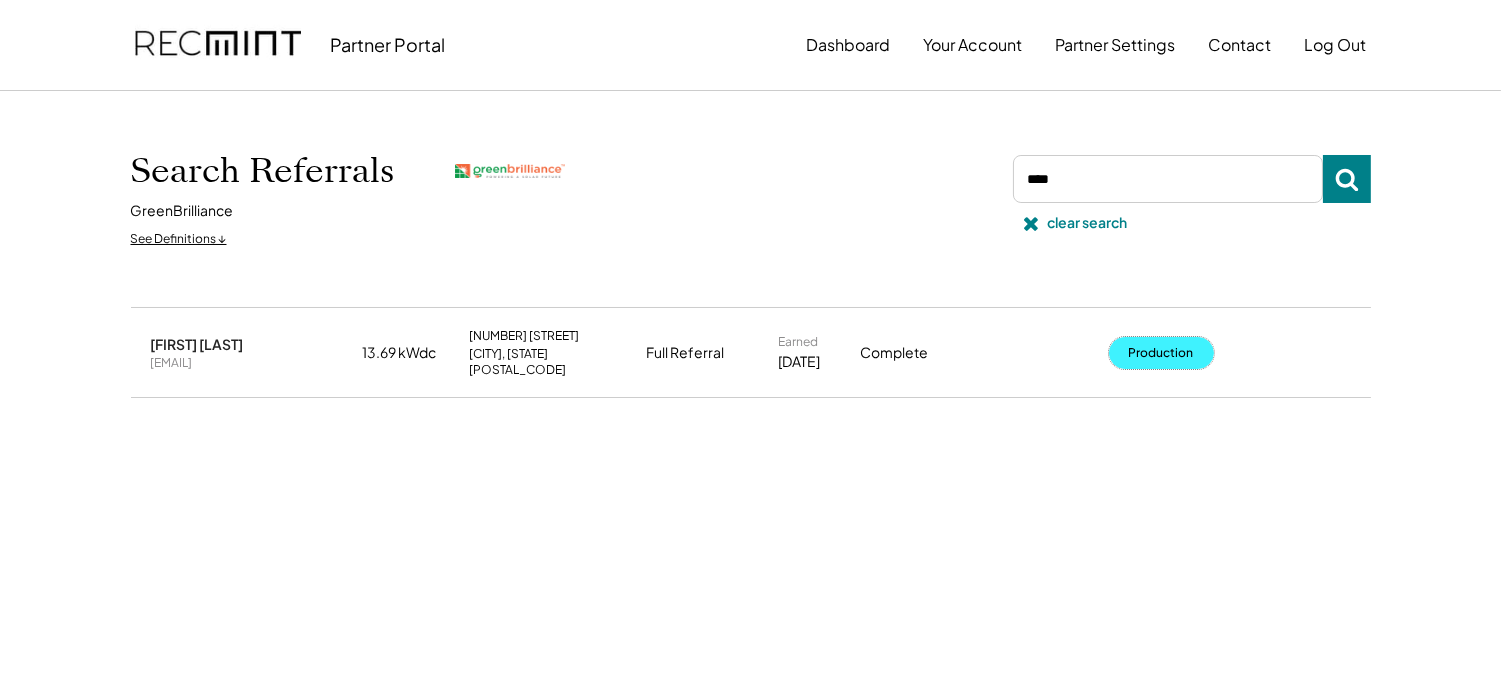 click on "Production" at bounding box center (1161, 353) 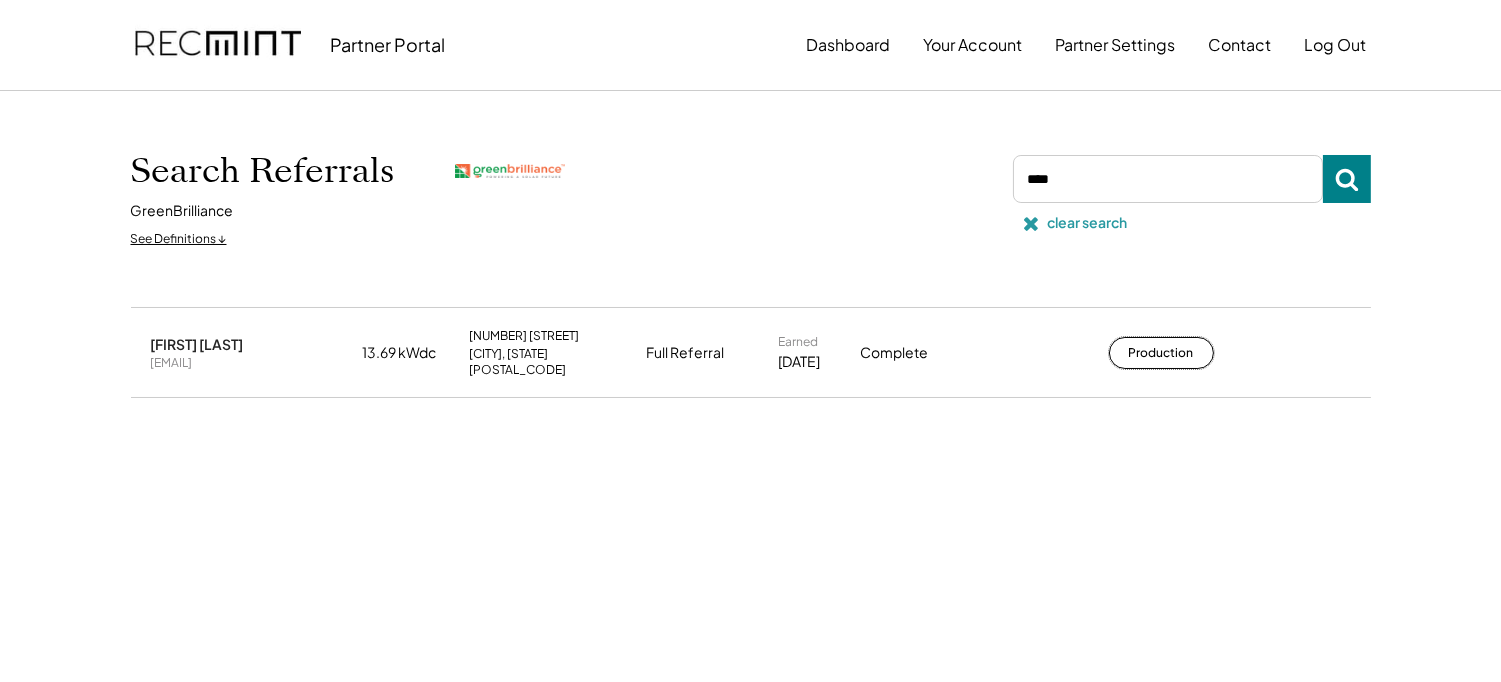 click on "clear search" at bounding box center [1088, 223] 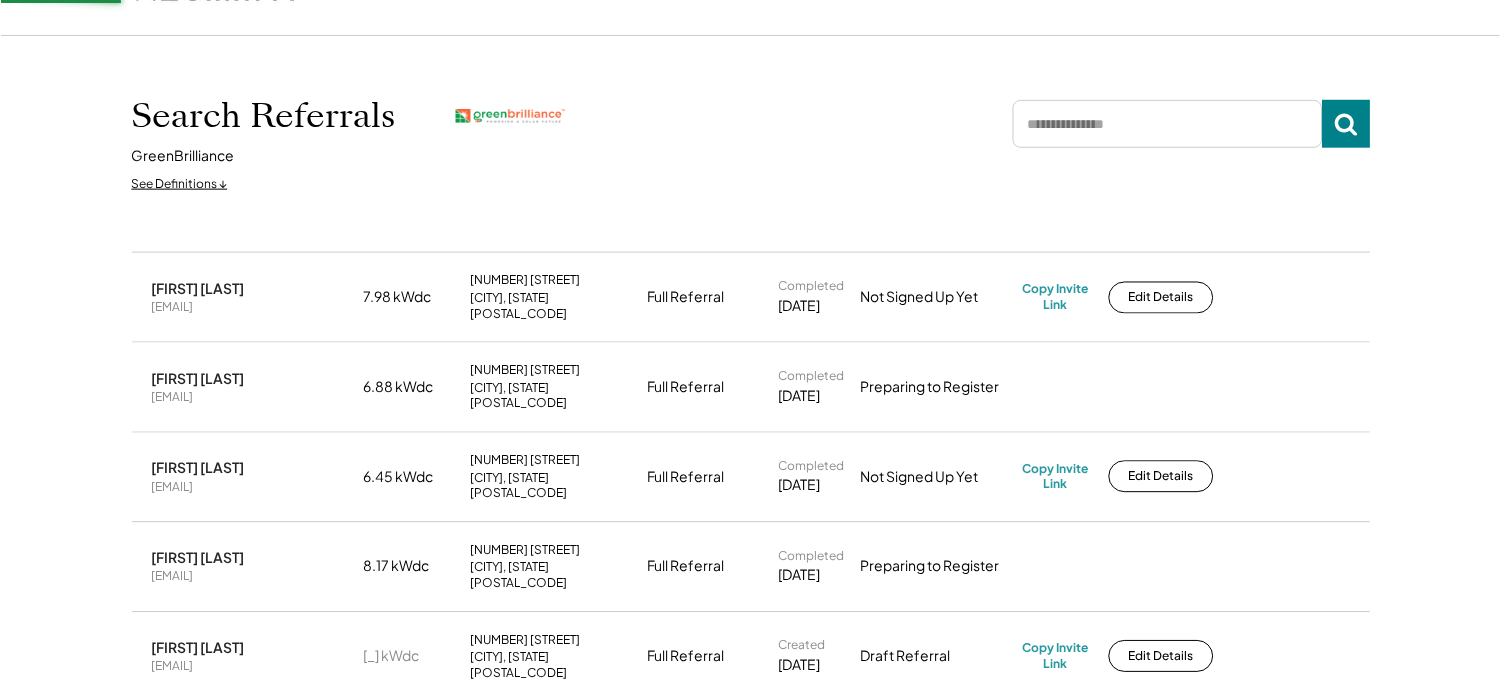 scroll, scrollTop: 111, scrollLeft: 0, axis: vertical 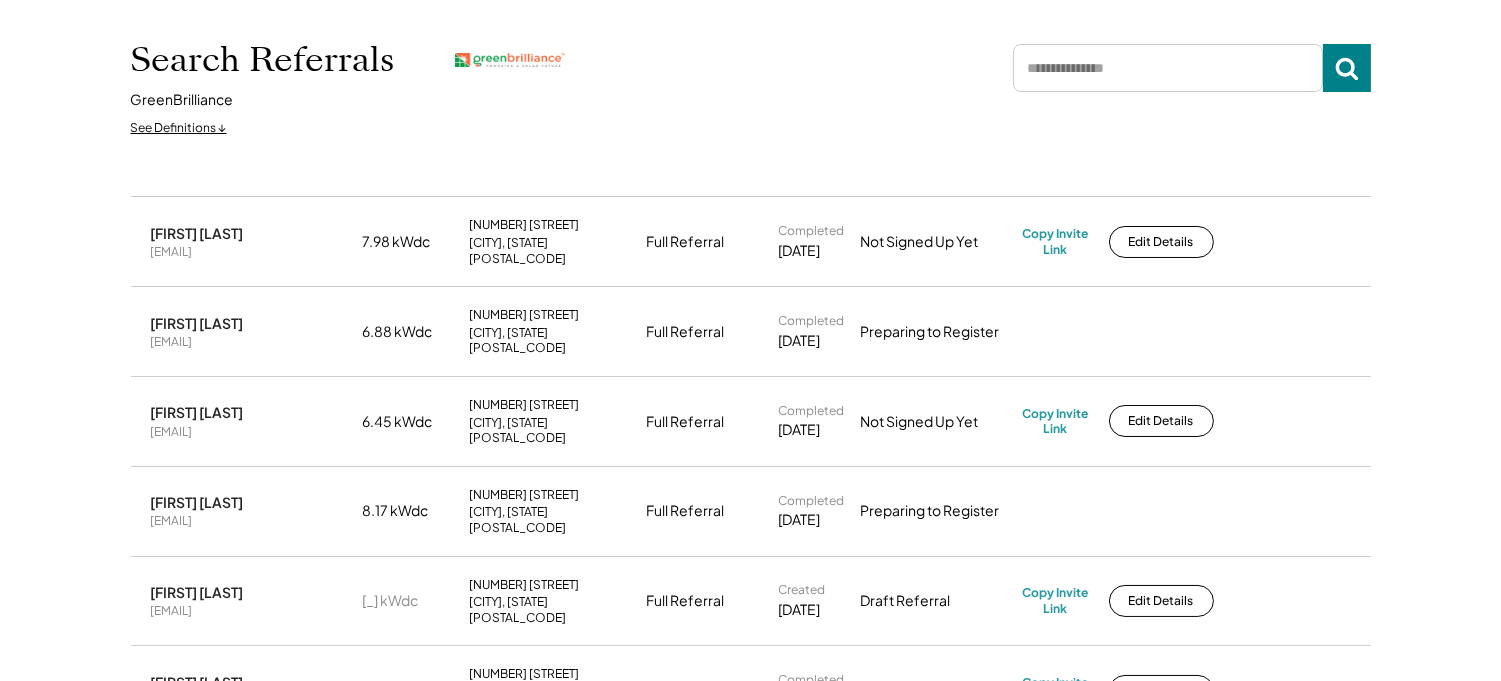 click at bounding box center (1168, 68) 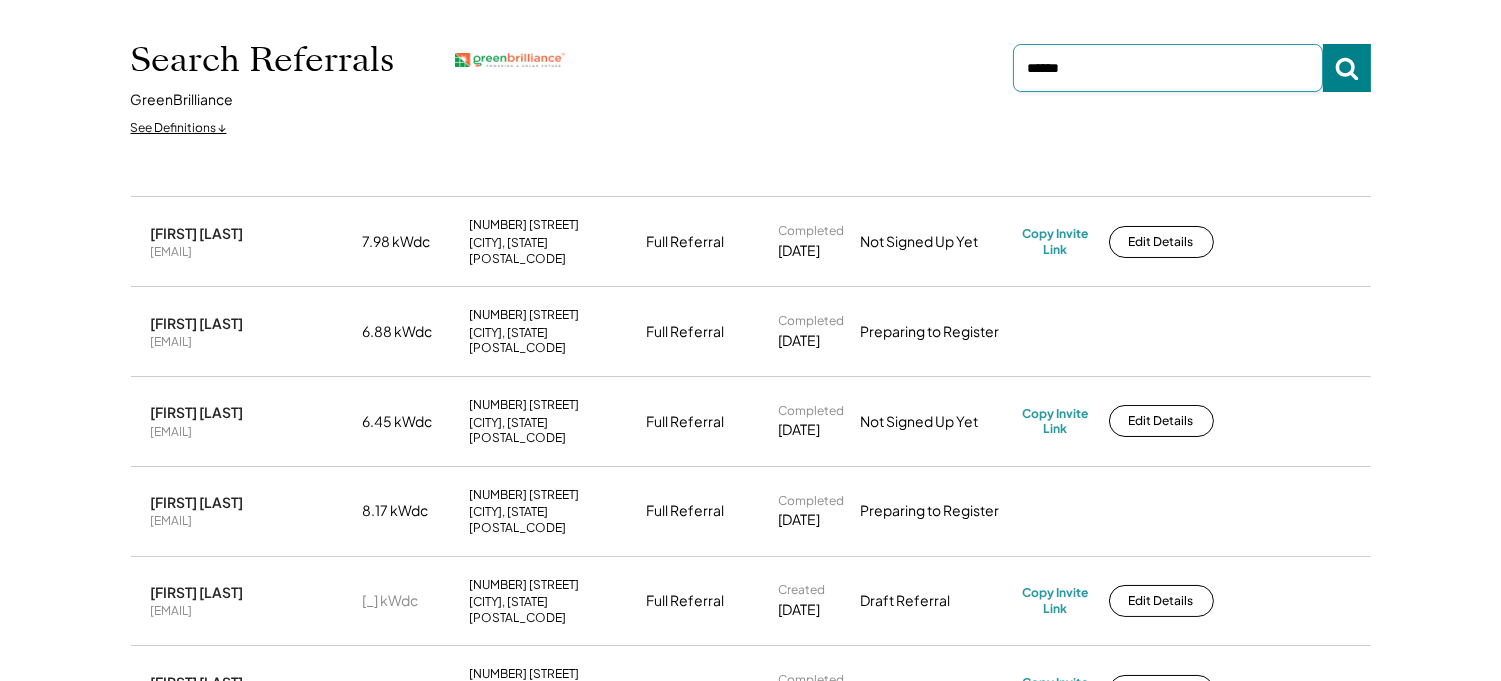 type on "******" 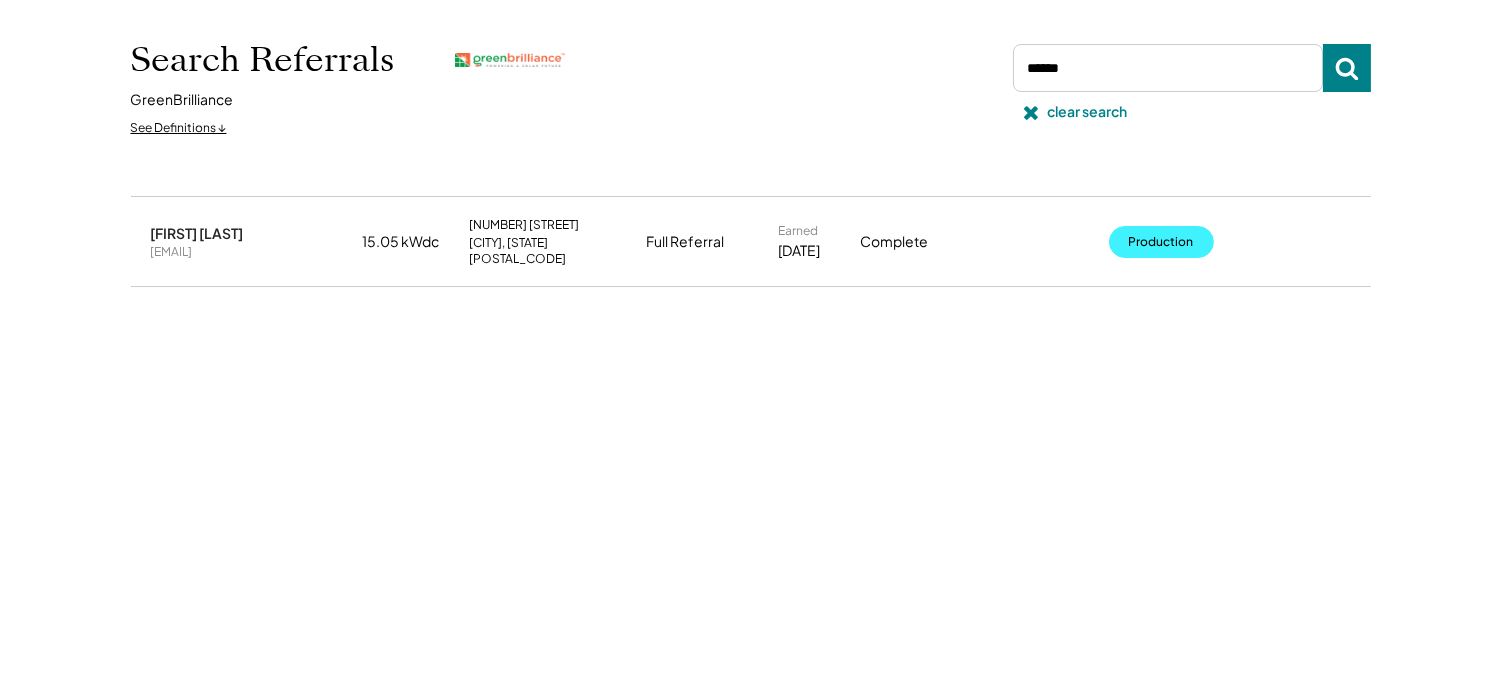 click on "Production" at bounding box center [1161, 242] 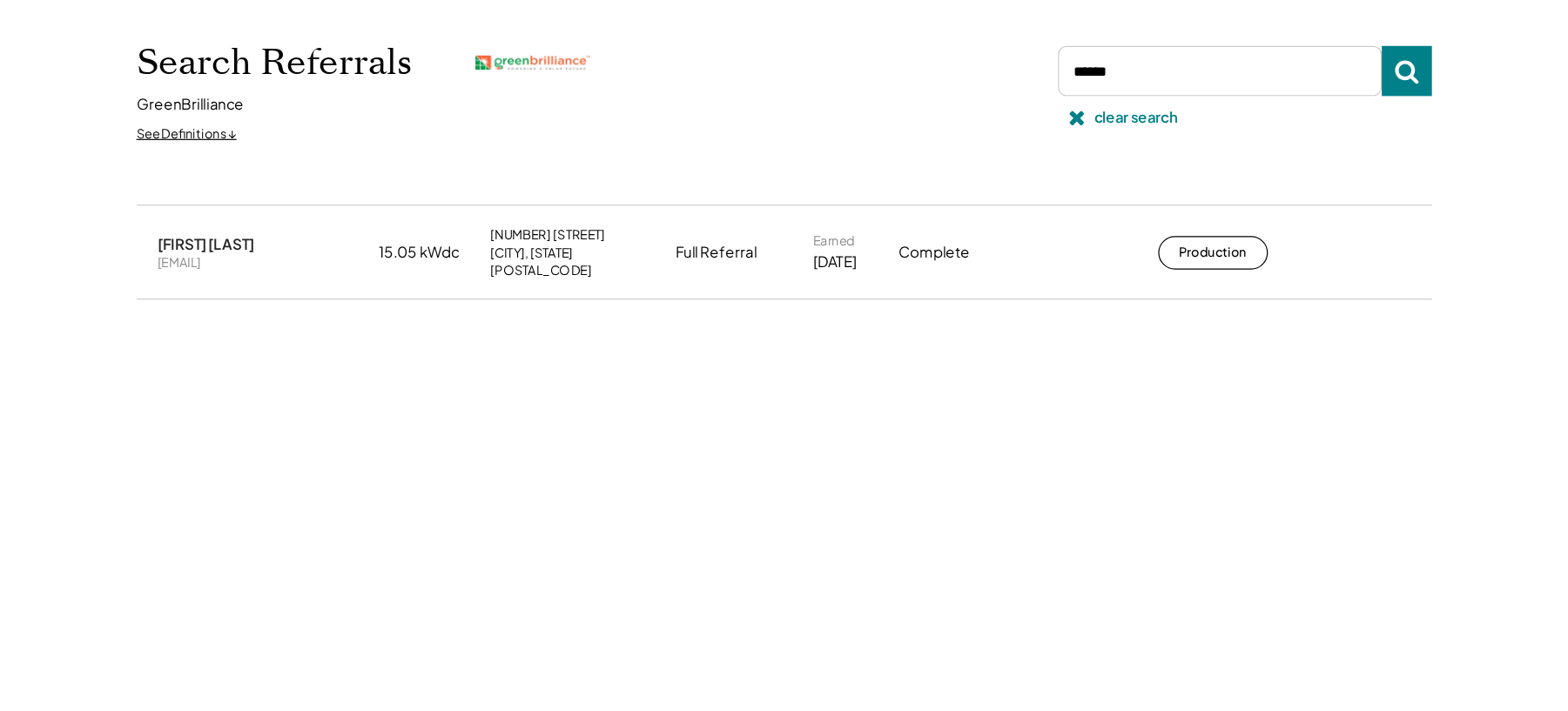 scroll, scrollTop: 96, scrollLeft: 0, axis: vertical 